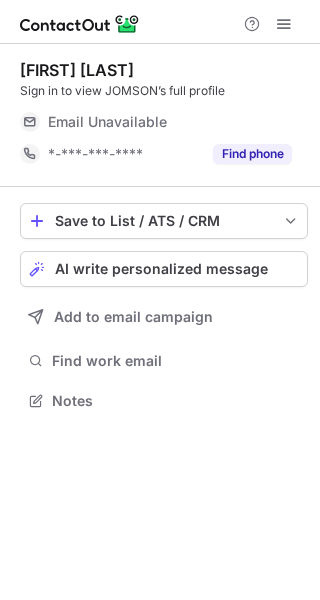 scroll, scrollTop: 0, scrollLeft: 0, axis: both 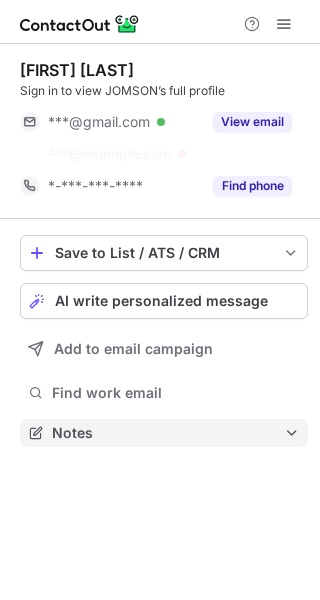 click on "Notes" at bounding box center [168, 433] 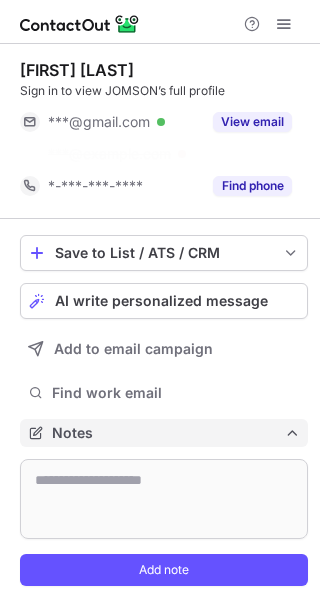 scroll, scrollTop: 10, scrollLeft: 10, axis: both 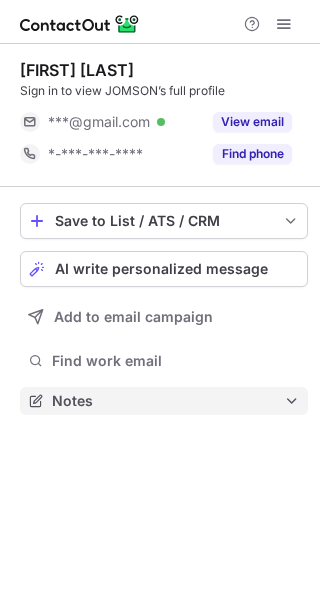 click on "Notes" at bounding box center [168, 401] 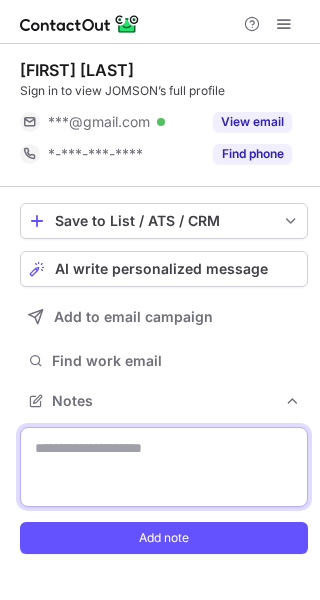 click at bounding box center [164, 467] 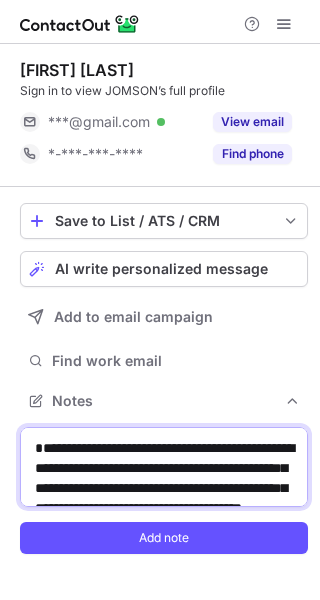 scroll, scrollTop: 510, scrollLeft: 0, axis: vertical 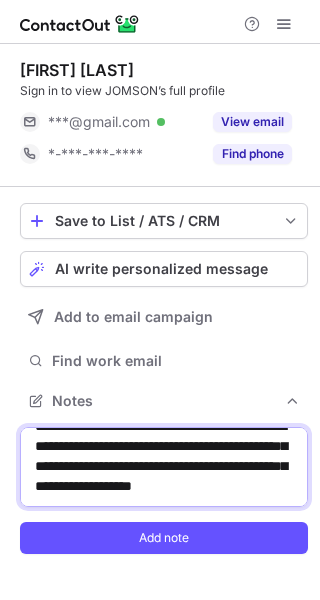 type on "**********" 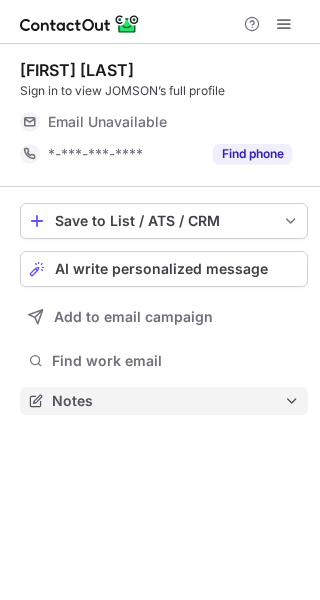 scroll, scrollTop: 0, scrollLeft: 0, axis: both 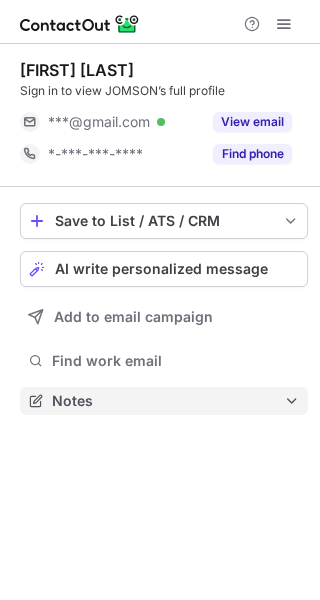 click on "Notes" at bounding box center (164, 401) 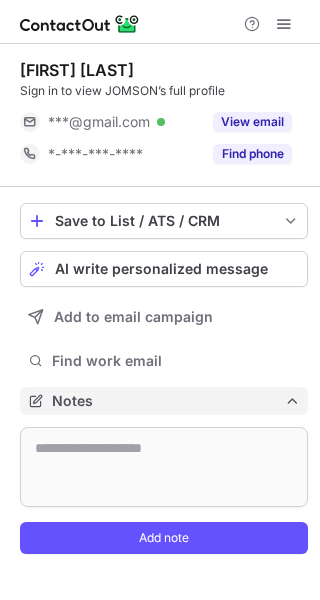 scroll, scrollTop: 10, scrollLeft: 10, axis: both 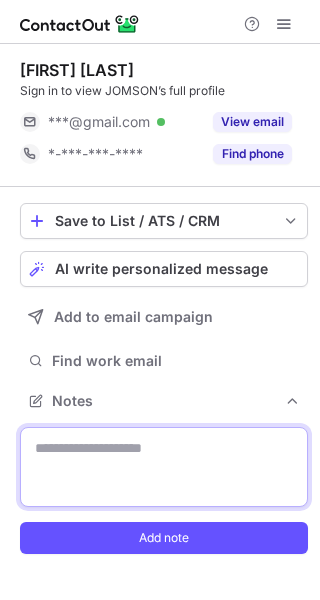 click at bounding box center [164, 467] 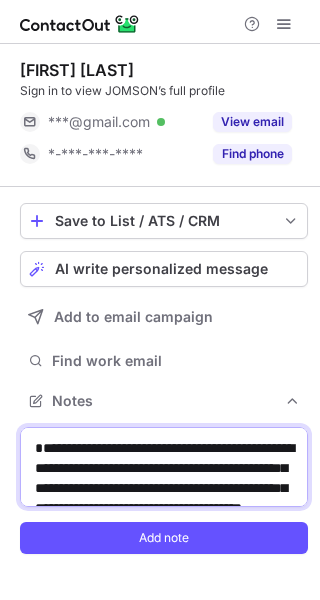 scroll, scrollTop: 510, scrollLeft: 0, axis: vertical 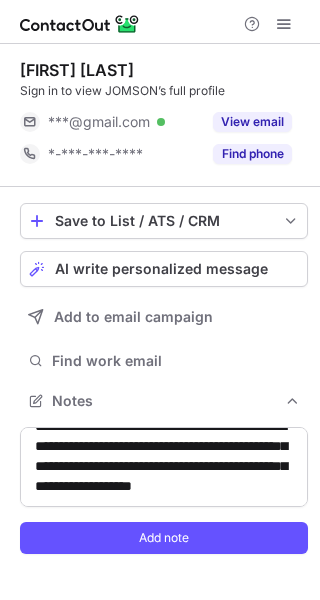 drag, startPoint x: 311, startPoint y: 501, endPoint x: 299, endPoint y: 500, distance: 12.0415945 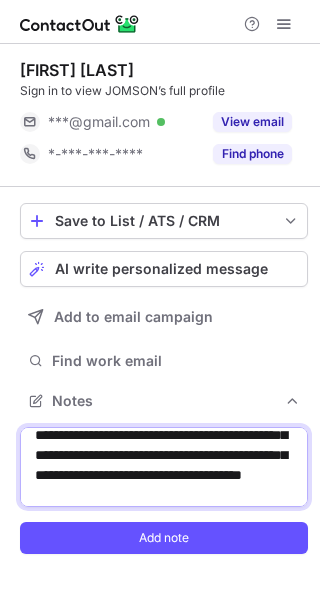 scroll, scrollTop: 8, scrollLeft: 0, axis: vertical 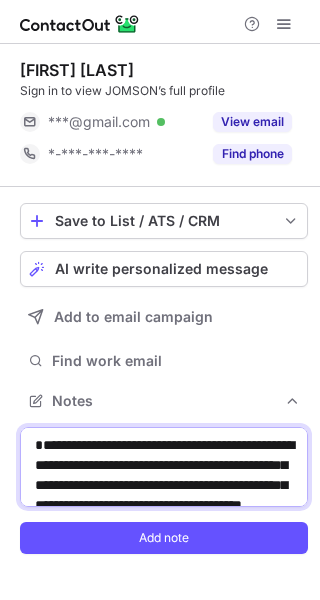 drag, startPoint x: 131, startPoint y: 488, endPoint x: 234, endPoint y: 480, distance: 103.31021 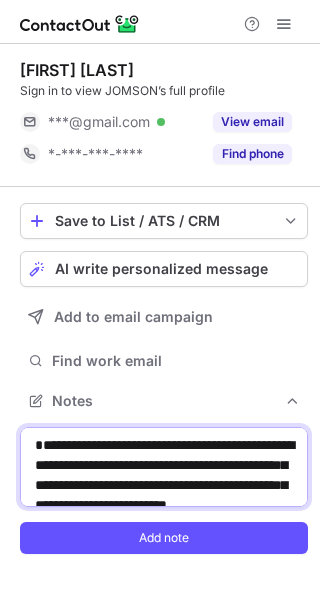 type on "**********" 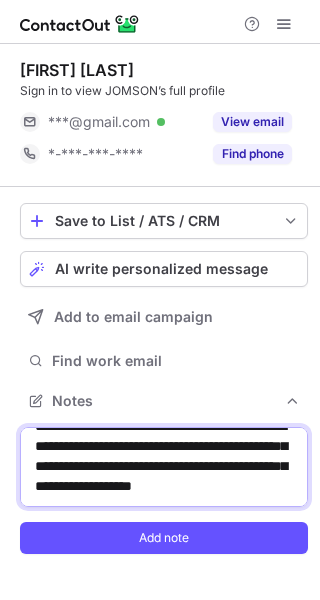 scroll, scrollTop: 522, scrollLeft: 0, axis: vertical 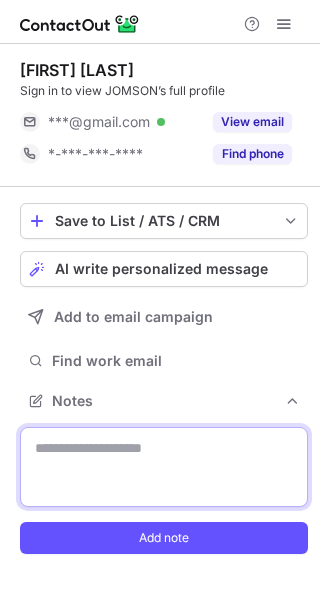 paste on "**********" 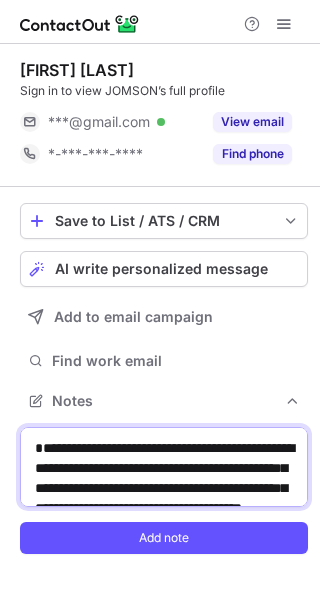 scroll, scrollTop: 510, scrollLeft: 0, axis: vertical 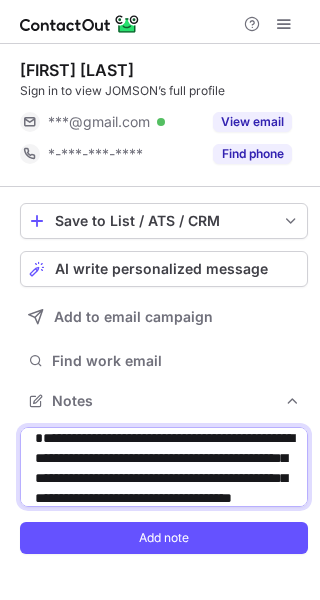drag, startPoint x: 215, startPoint y: 490, endPoint x: 183, endPoint y: 492, distance: 32.06244 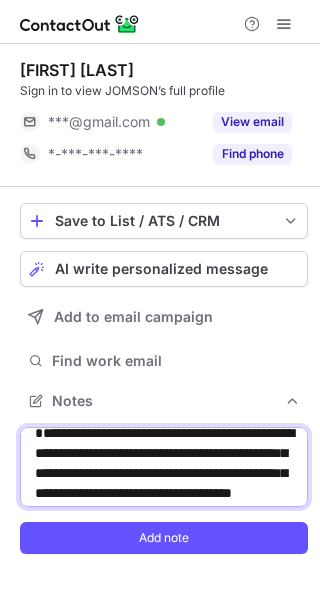 click on "**********" at bounding box center [164, 467] 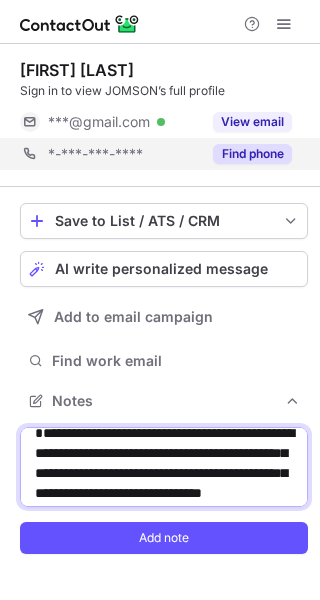 type on "**********" 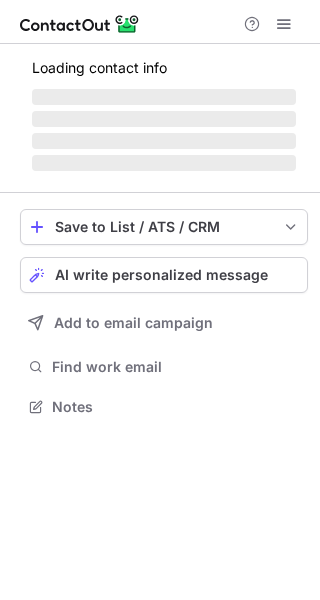 scroll, scrollTop: 0, scrollLeft: 0, axis: both 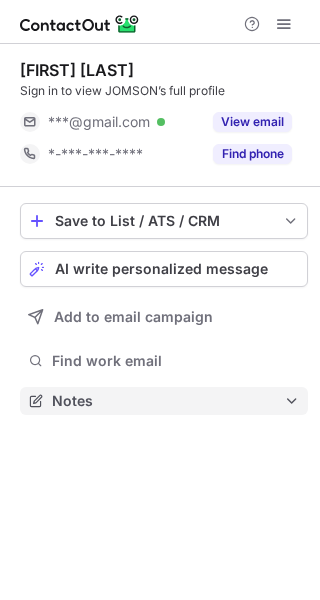 click on "Notes" at bounding box center (168, 401) 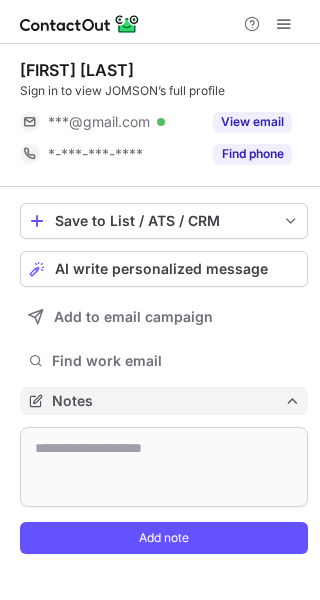 scroll, scrollTop: 10, scrollLeft: 10, axis: both 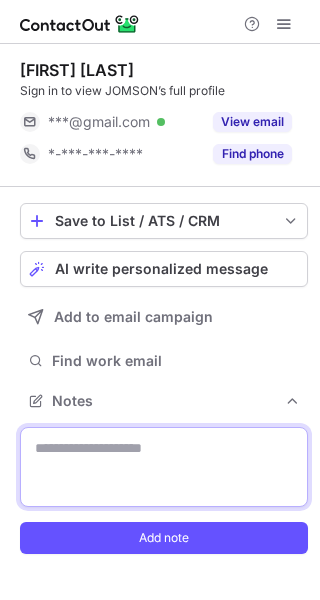 click at bounding box center [164, 467] 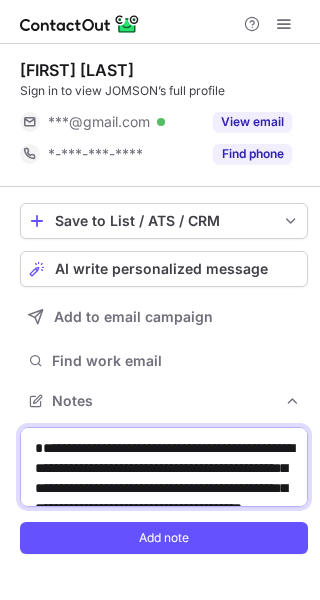 scroll, scrollTop: 510, scrollLeft: 0, axis: vertical 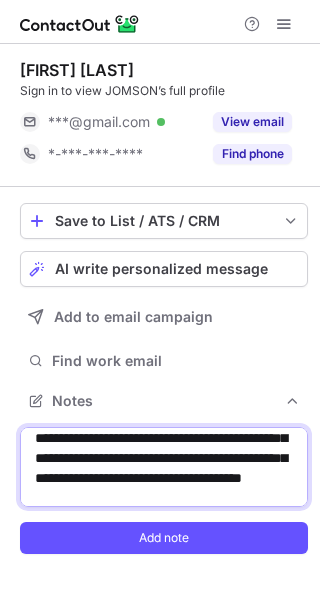 drag, startPoint x: 130, startPoint y: 488, endPoint x: 233, endPoint y: 450, distance: 109.786156 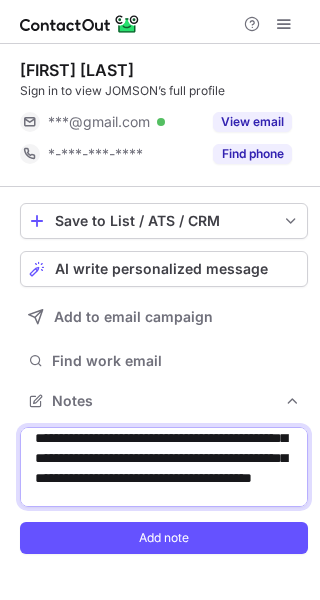 click on "**********" at bounding box center (164, 467) 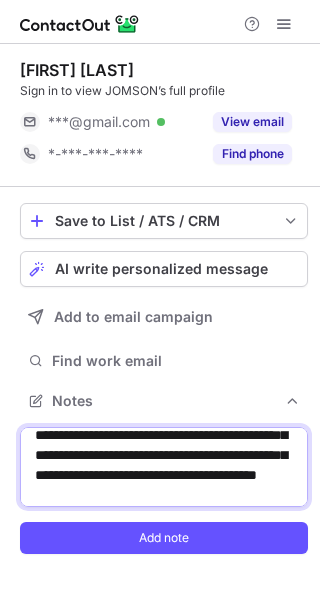 scroll, scrollTop: 41, scrollLeft: 0, axis: vertical 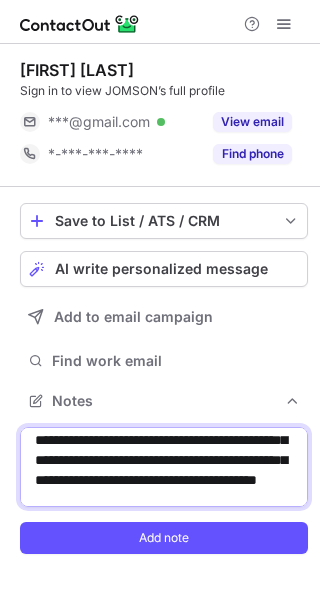 drag, startPoint x: 93, startPoint y: 432, endPoint x: 99, endPoint y: 489, distance: 57.31492 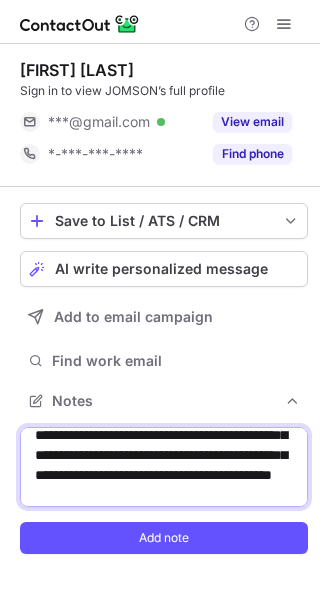 scroll, scrollTop: 50, scrollLeft: 0, axis: vertical 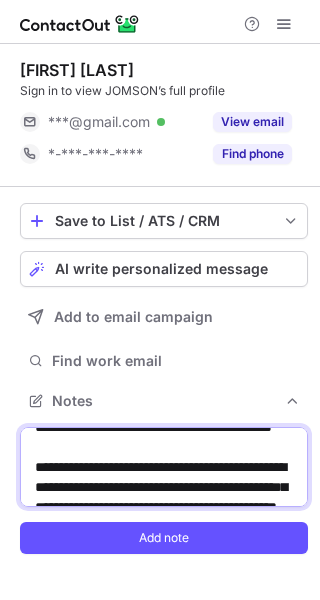 drag, startPoint x: 197, startPoint y: 455, endPoint x: 101, endPoint y: 455, distance: 96 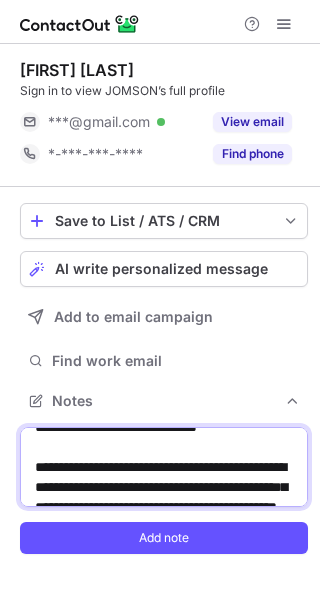 scroll, scrollTop: 71, scrollLeft: 0, axis: vertical 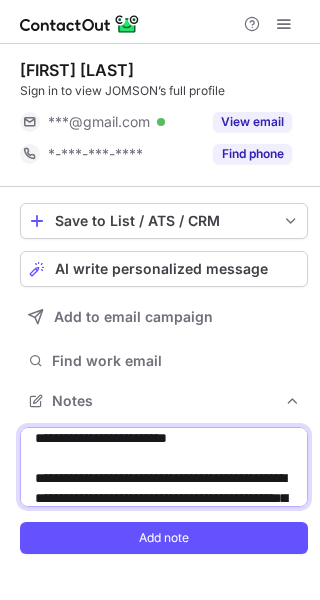 drag, startPoint x: 33, startPoint y: 479, endPoint x: 161, endPoint y: 479, distance: 128 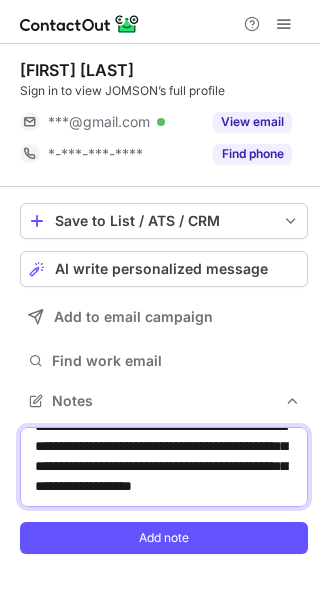 scroll, scrollTop: 480, scrollLeft: 0, axis: vertical 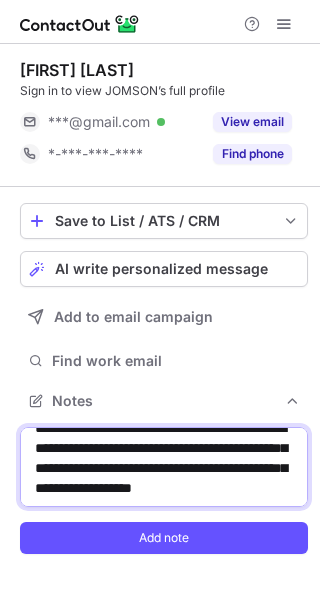 drag, startPoint x: 69, startPoint y: 468, endPoint x: 136, endPoint y: 466, distance: 67.02985 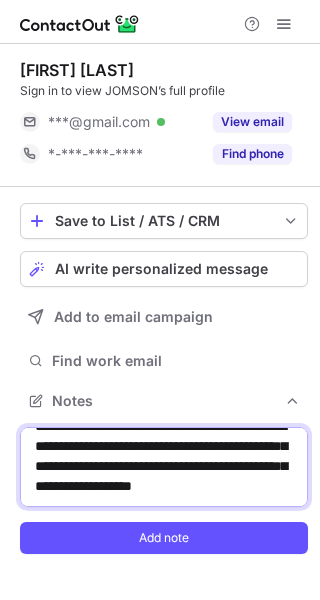 scroll, scrollTop: 522, scrollLeft: 0, axis: vertical 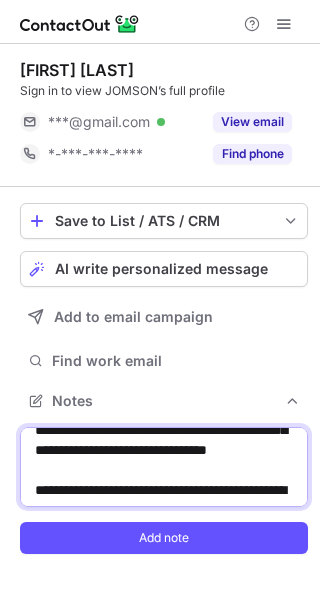 click on "**********" at bounding box center (164, 467) 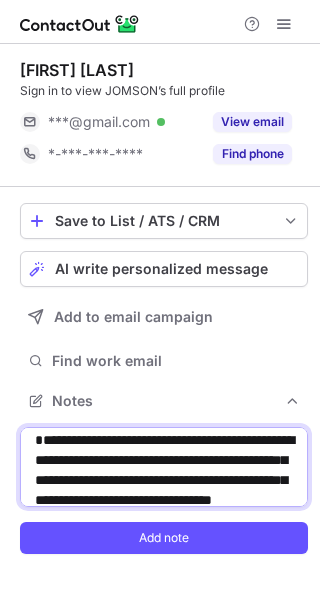 scroll, scrollTop: 0, scrollLeft: 0, axis: both 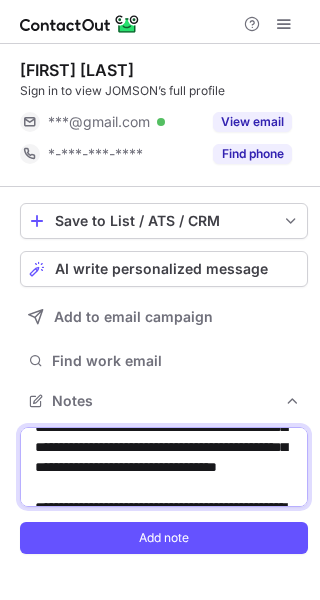 type on "**********" 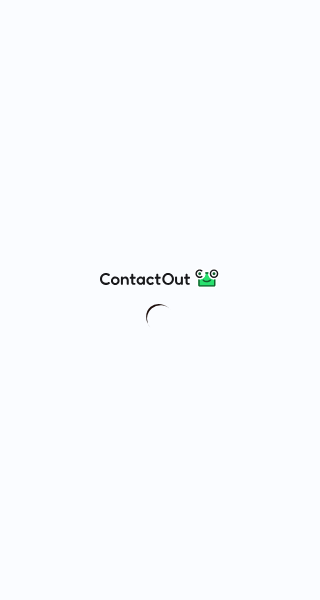 scroll, scrollTop: 0, scrollLeft: 0, axis: both 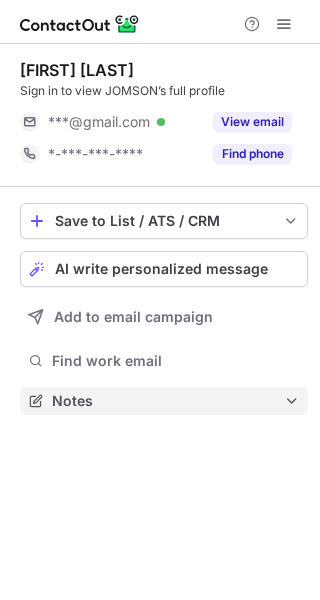 click on "Notes" at bounding box center [168, 401] 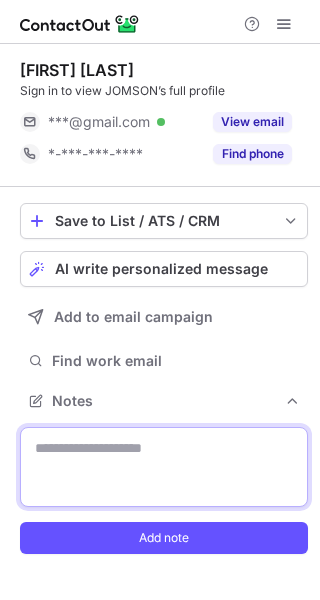 click at bounding box center (164, 467) 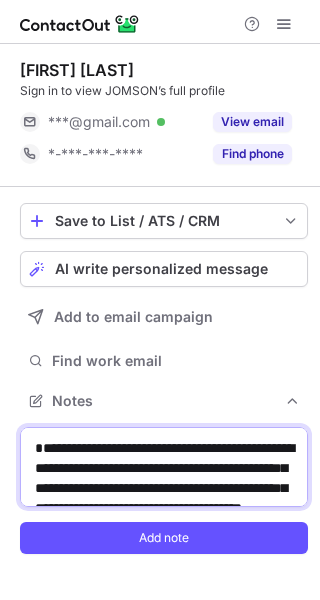 scroll, scrollTop: 510, scrollLeft: 0, axis: vertical 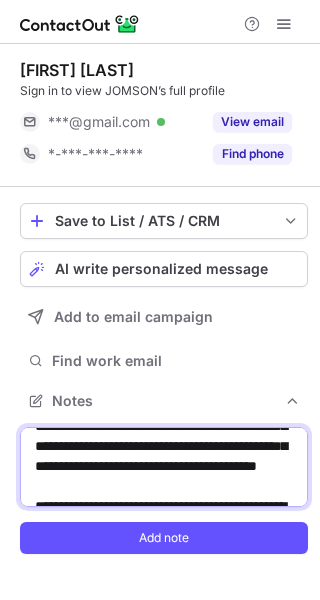 click on "**********" at bounding box center [164, 467] 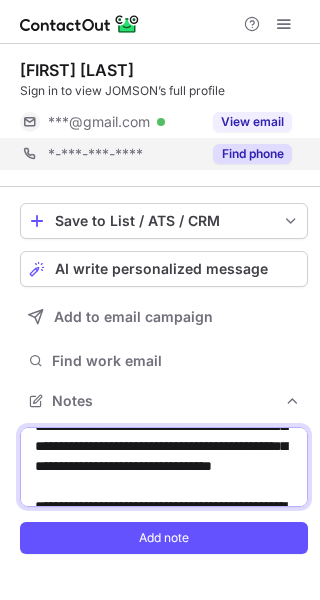 type on "**********" 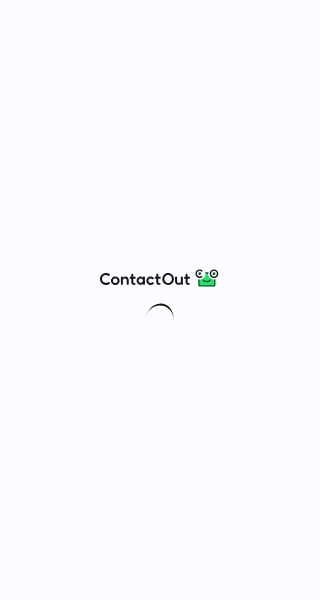 scroll, scrollTop: 0, scrollLeft: 0, axis: both 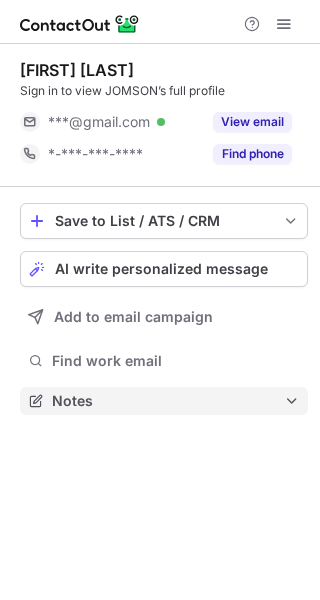 click on "Notes" at bounding box center [168, 401] 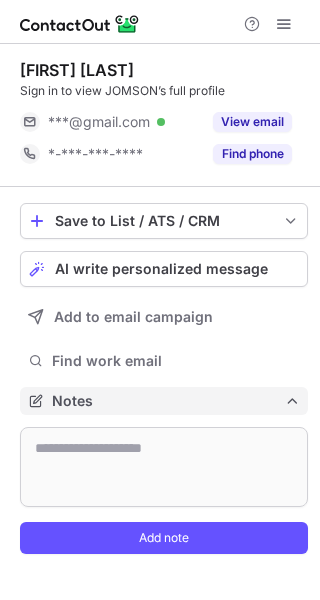 scroll, scrollTop: 10, scrollLeft: 10, axis: both 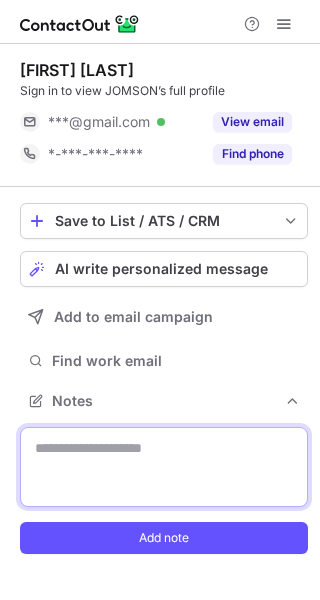 click at bounding box center (164, 467) 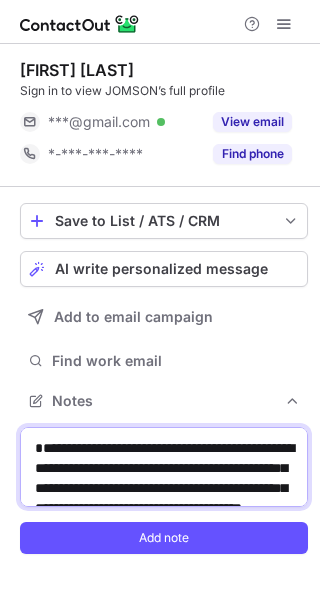 scroll, scrollTop: 510, scrollLeft: 0, axis: vertical 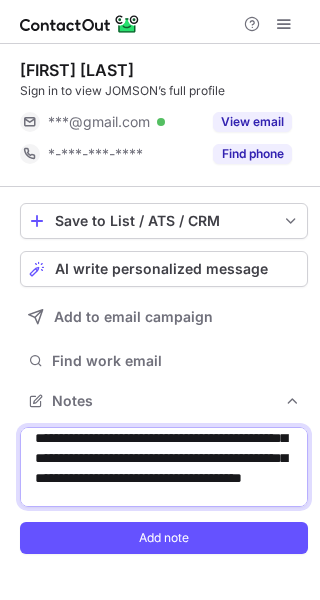drag, startPoint x: 135, startPoint y: 456, endPoint x: 232, endPoint y: 449, distance: 97.25225 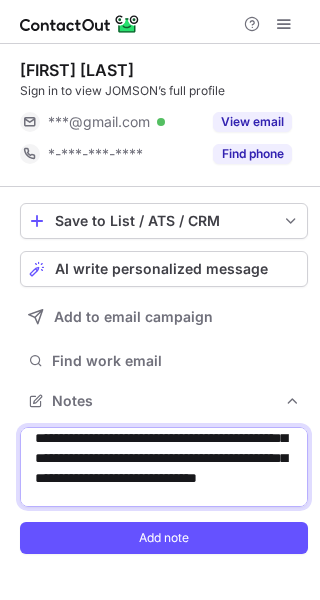 type on "**********" 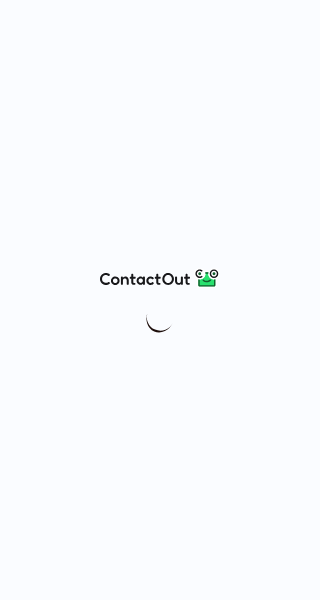 scroll, scrollTop: 0, scrollLeft: 0, axis: both 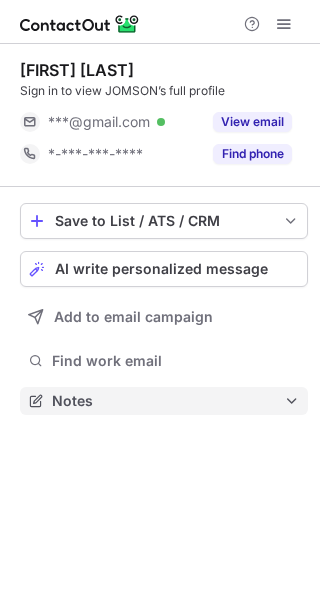 click on "Notes" at bounding box center [168, 401] 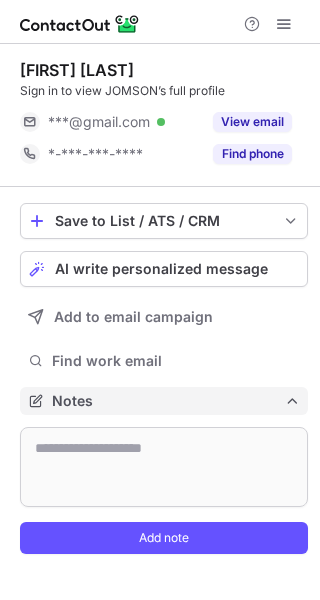 scroll, scrollTop: 10, scrollLeft: 10, axis: both 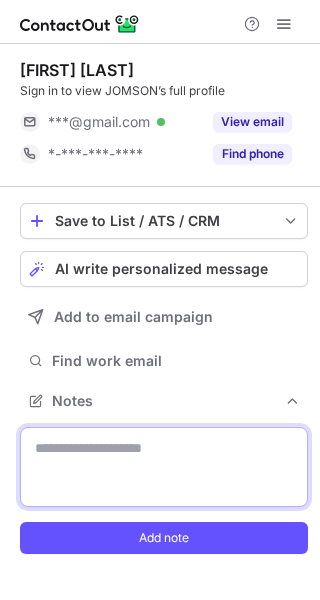click at bounding box center (164, 467) 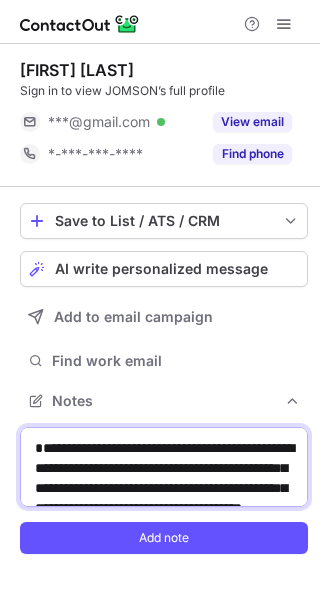 scroll, scrollTop: 510, scrollLeft: 0, axis: vertical 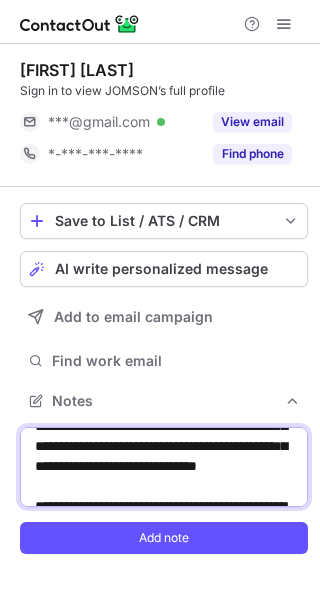 drag, startPoint x: 184, startPoint y: 488, endPoint x: 97, endPoint y: 464, distance: 90.24966 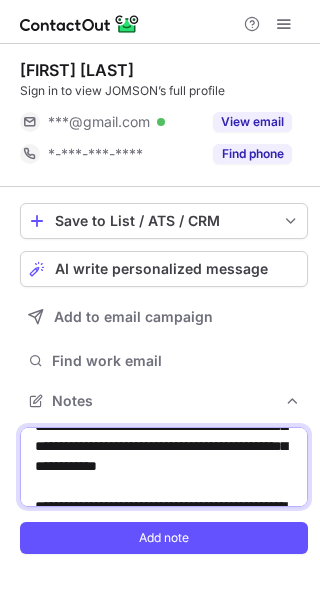 paste on "**********" 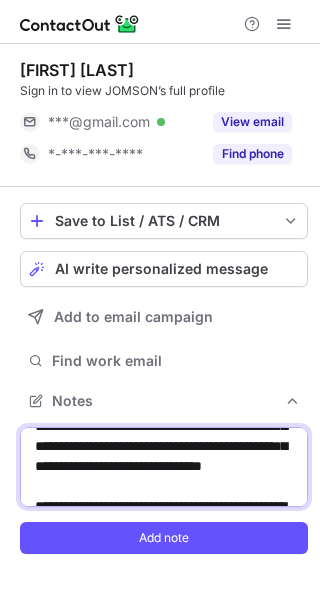 drag, startPoint x: 116, startPoint y: 465, endPoint x: 242, endPoint y: 465, distance: 126 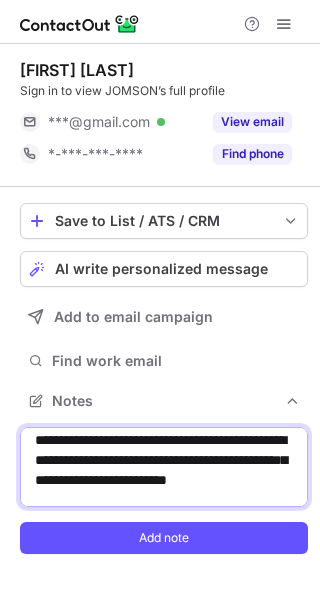 scroll, scrollTop: 265, scrollLeft: 0, axis: vertical 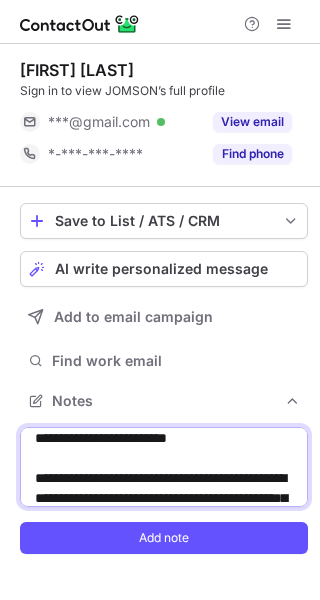 click on "**********" at bounding box center (164, 467) 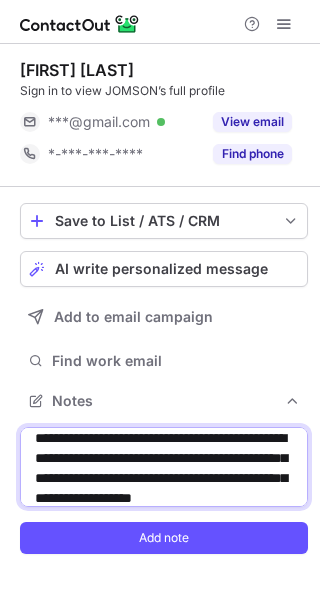 scroll, scrollTop: 350, scrollLeft: 0, axis: vertical 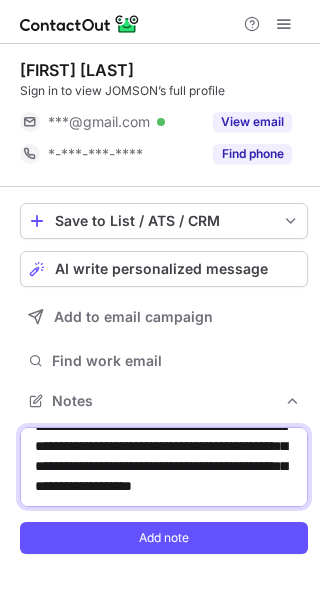 drag, startPoint x: 72, startPoint y: 459, endPoint x: 135, endPoint y: 458, distance: 63.007935 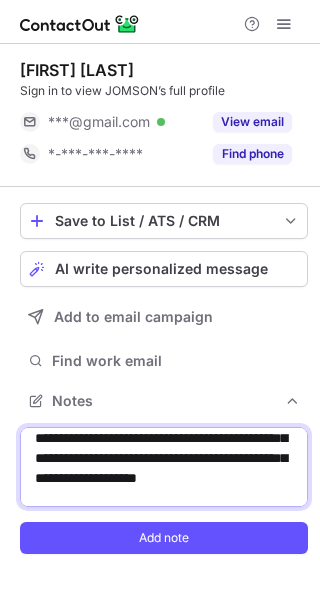 scroll, scrollTop: 50, scrollLeft: 0, axis: vertical 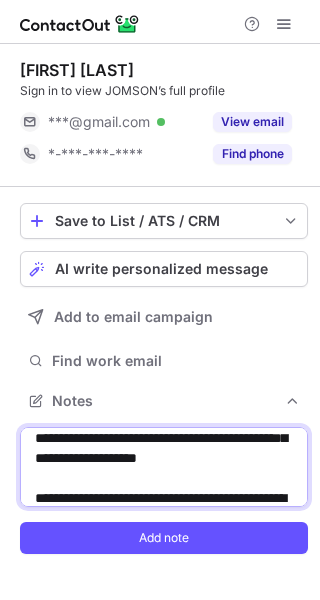 click on "**********" at bounding box center [164, 467] 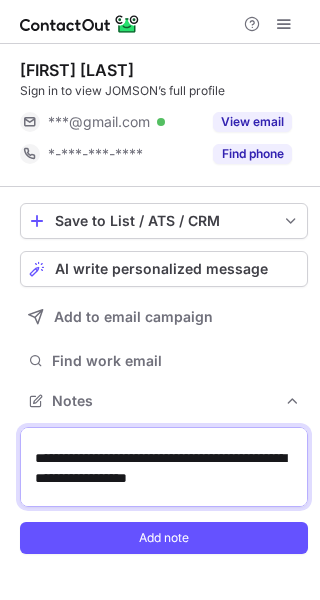 scroll, scrollTop: 190, scrollLeft: 0, axis: vertical 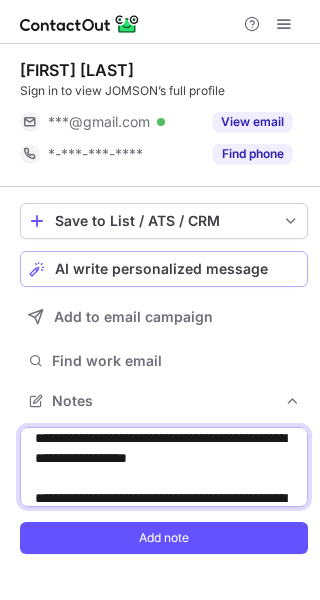 type on "**********" 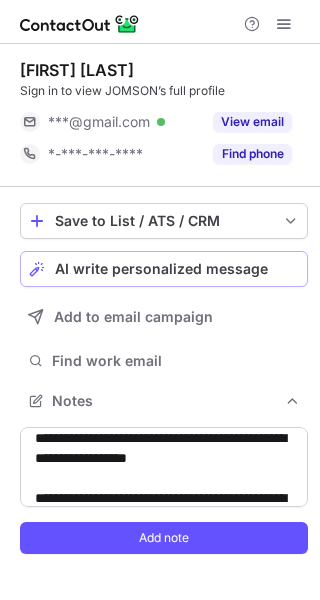 click on "AI write personalized message" at bounding box center [161, 269] 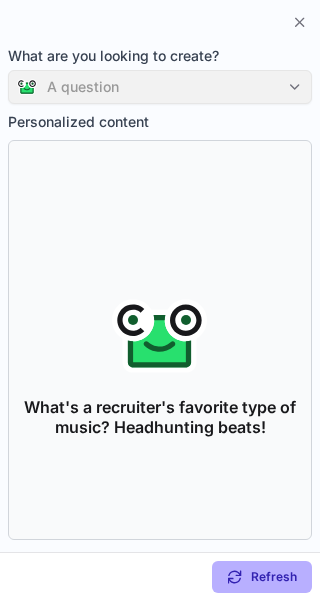 click on "A question" at bounding box center (160, 87) 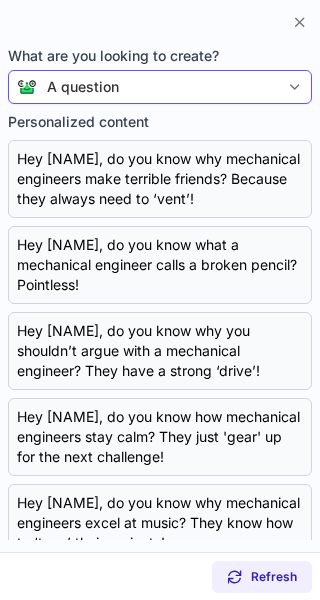 click on "A question" at bounding box center (160, 87) 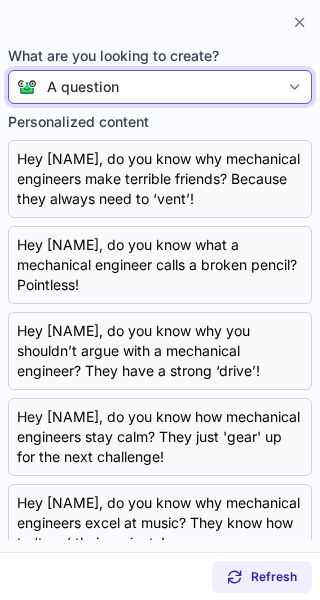 click on "A question" at bounding box center [160, 87] 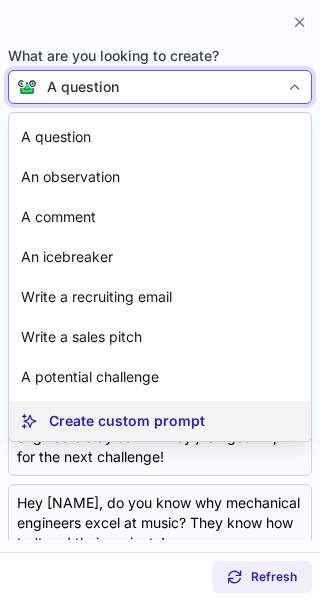 click on "Create custom prompt" at bounding box center (127, 421) 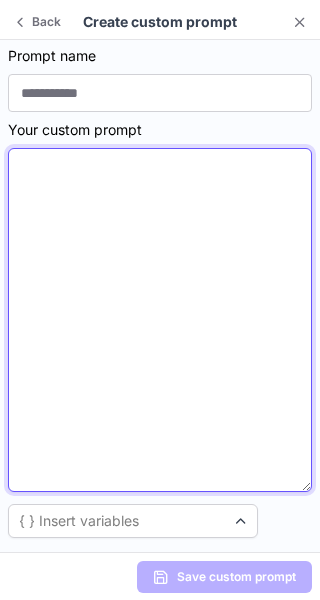 click at bounding box center [160, 320] 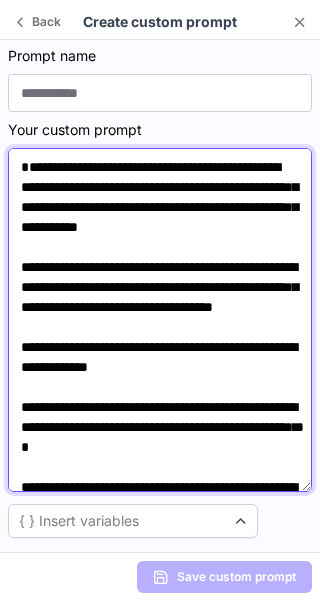 scroll, scrollTop: 164, scrollLeft: 0, axis: vertical 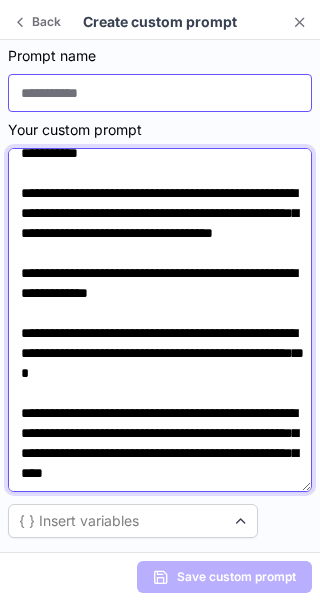 type on "**********" 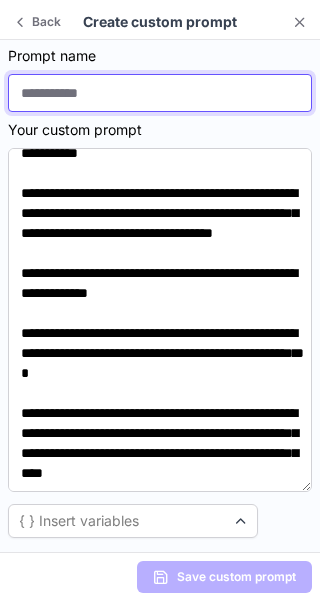 click at bounding box center [160, 93] 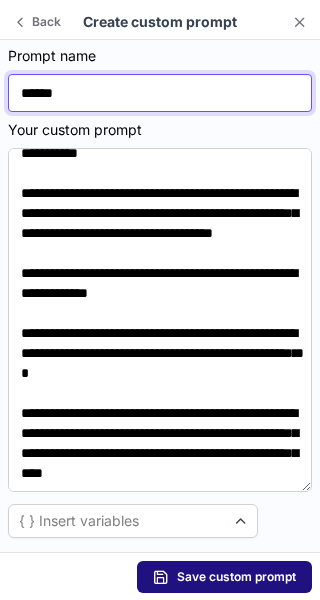 type on "******" 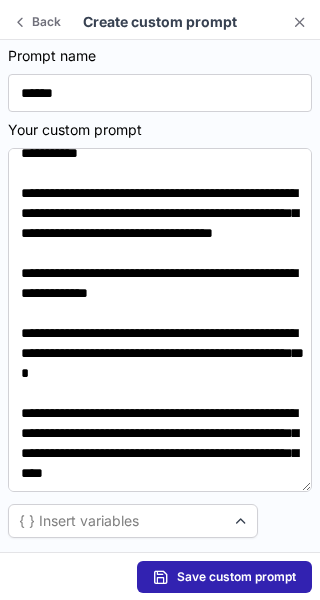 click on "Save custom prompt" at bounding box center [236, 577] 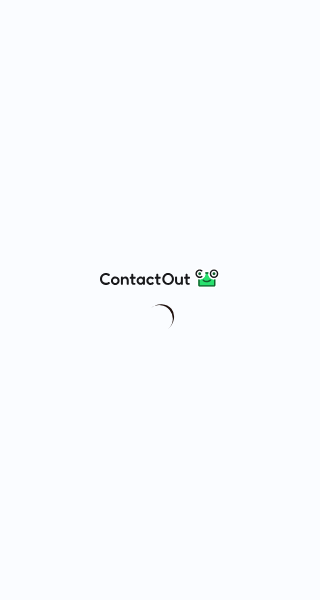 scroll, scrollTop: 0, scrollLeft: 0, axis: both 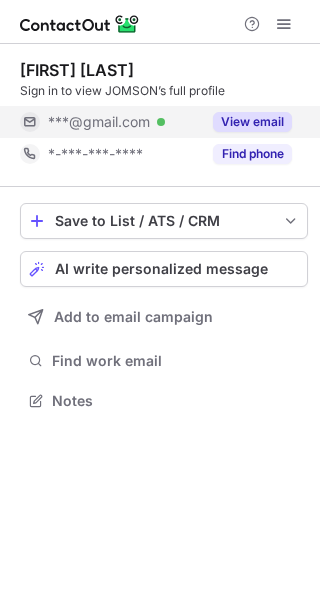 click on "View email" at bounding box center (252, 122) 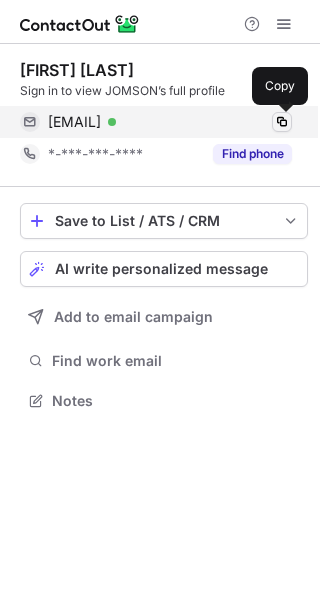 click at bounding box center (282, 122) 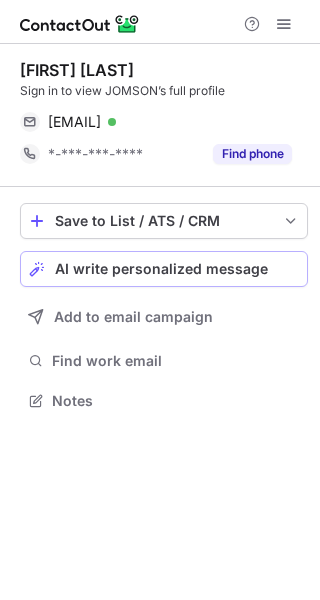click on "AI write personalized message" at bounding box center (161, 269) 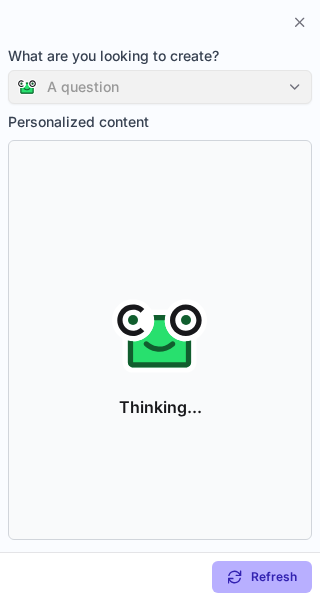 click on "A question" at bounding box center [160, 87] 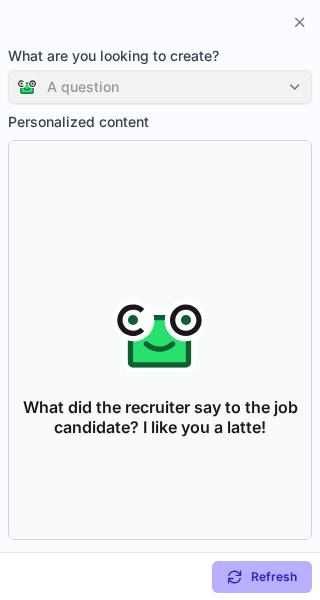 click on "A question" at bounding box center [160, 87] 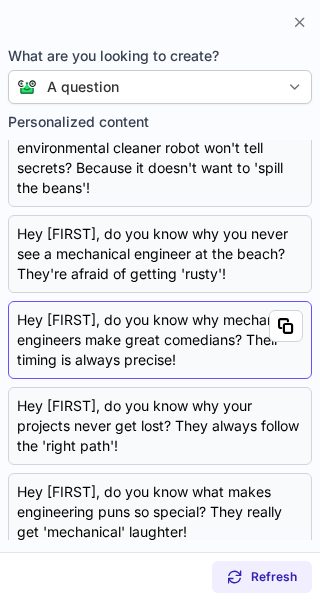scroll, scrollTop: 517, scrollLeft: 0, axis: vertical 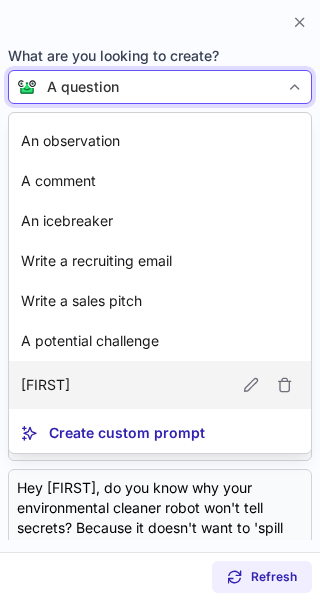 click on "Sheryl" at bounding box center [160, 385] 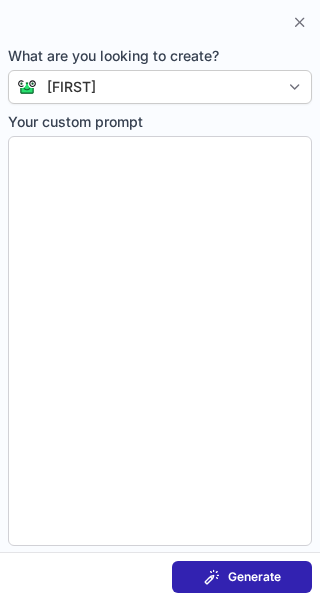 type on "**********" 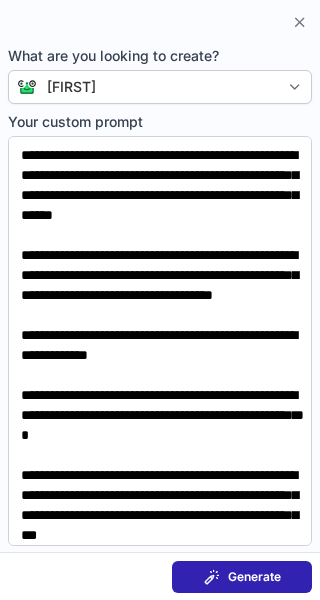 click on "Generate" at bounding box center (254, 577) 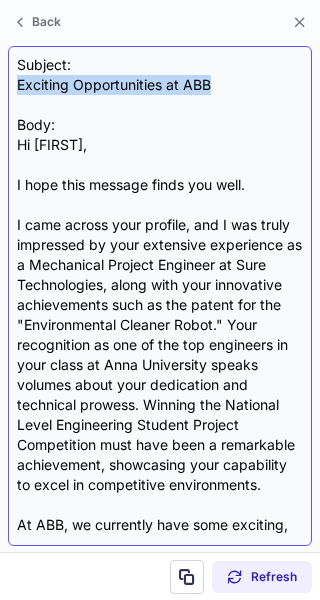 drag, startPoint x: 225, startPoint y: 80, endPoint x: 16, endPoint y: 87, distance: 209.11719 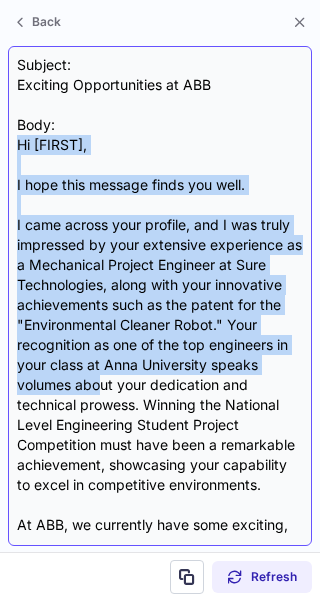 drag, startPoint x: 14, startPoint y: 147, endPoint x: 104, endPoint y: 377, distance: 246.98178 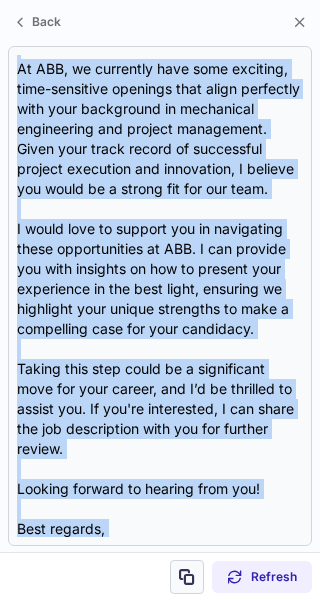 scroll, scrollTop: 558, scrollLeft: 0, axis: vertical 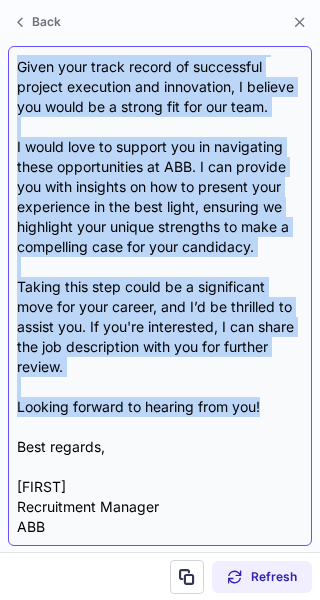drag, startPoint x: 15, startPoint y: 140, endPoint x: 262, endPoint y: 408, distance: 364.46262 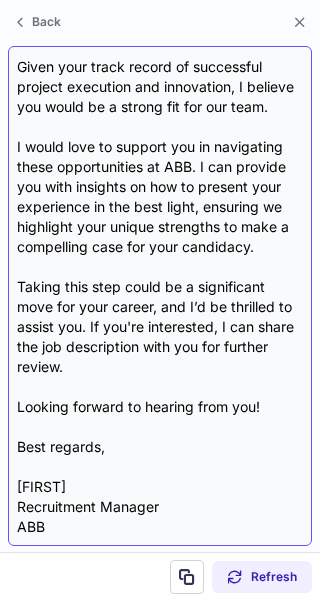 click on "Subject: Exciting Opportunities at ABB Body: Hi Jomson, I hope this message finds you well.  I came across your profile, and I was truly impressed by your extensive experience as a Mechanical Project Engineer at Sure Technologies, along with your innovative achievements such as the patent for the "Environmental Cleaner Robot." Your recognition as one of the top engineers in your class at Anna University speaks volumes about your dedication and technical prowess. Winning the National Level Engineering Student Project Competition must have been a remarkable achievement, showcasing your capability to excel in competitive environments. At ABB, we currently have some exciting, time-sensitive openings that align perfectly with your background in mechanical engineering and project management. Given your track record of successful project execution and innovation, I believe you would be a strong fit for our team.  Looking forward to hearing from you! Best regards, Sheryl  Recruitment Manager  ABB" at bounding box center [160, 296] 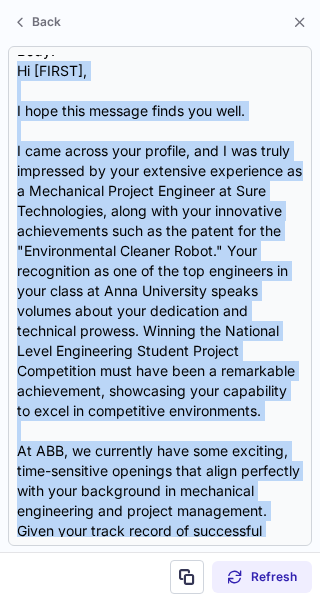 scroll, scrollTop: 30, scrollLeft: 0, axis: vertical 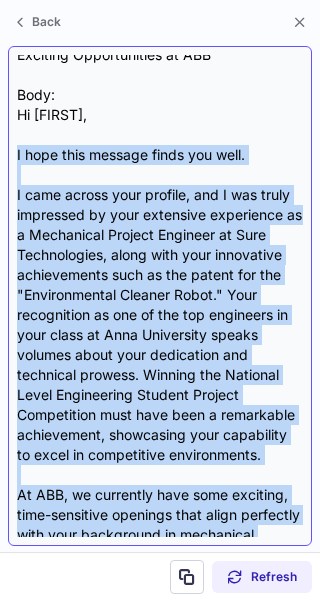 drag, startPoint x: 106, startPoint y: 447, endPoint x: 11, endPoint y: 162, distance: 300.41638 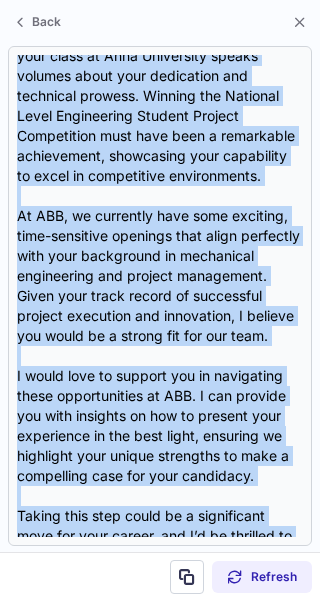 scroll, scrollTop: 558, scrollLeft: 0, axis: vertical 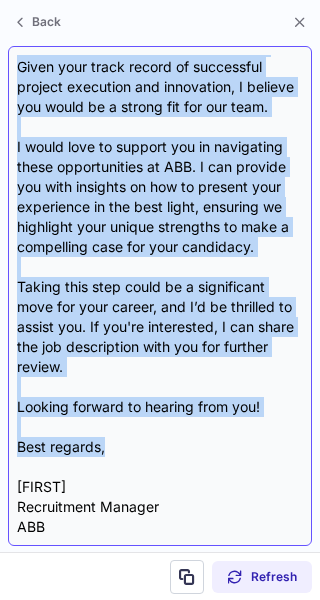 drag, startPoint x: 15, startPoint y: 111, endPoint x: 115, endPoint y: 451, distance: 354.4009 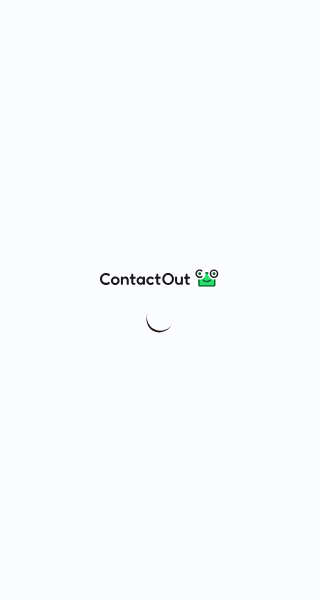 scroll, scrollTop: 0, scrollLeft: 0, axis: both 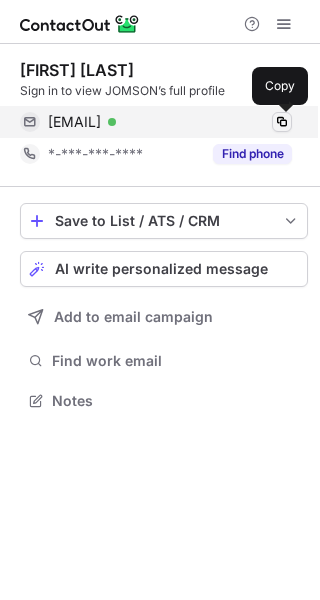 click at bounding box center [282, 122] 